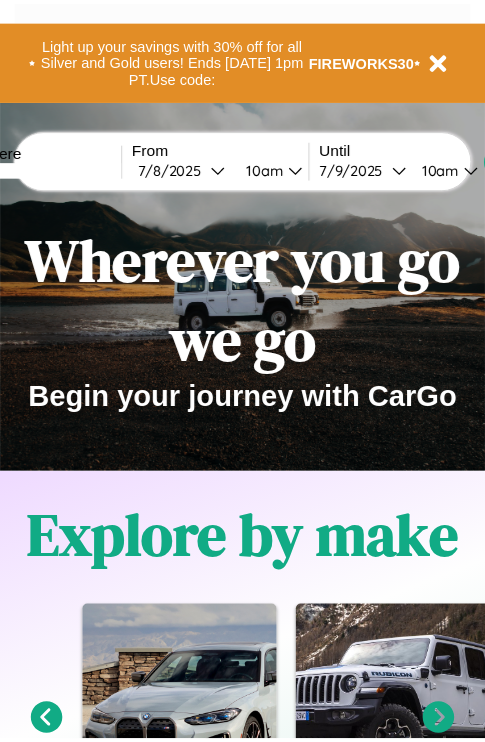 scroll, scrollTop: 0, scrollLeft: 0, axis: both 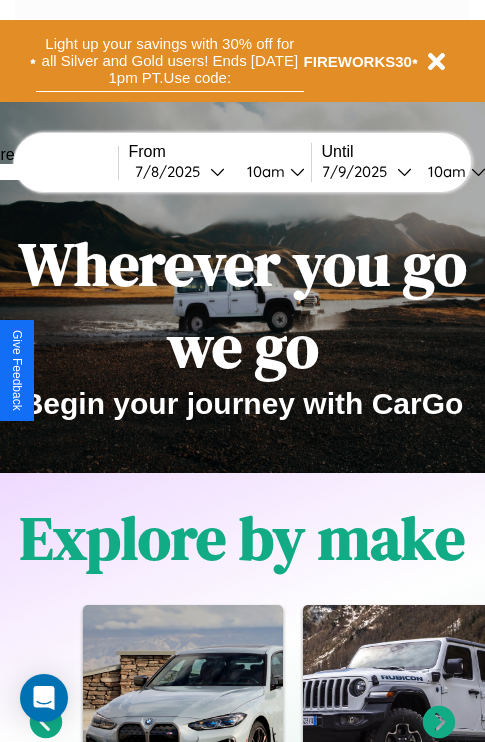 click on "Light up your savings with 30% off for all Silver and Gold users! Ends 8/1 at 1pm PT.  Use code:" at bounding box center (170, 61) 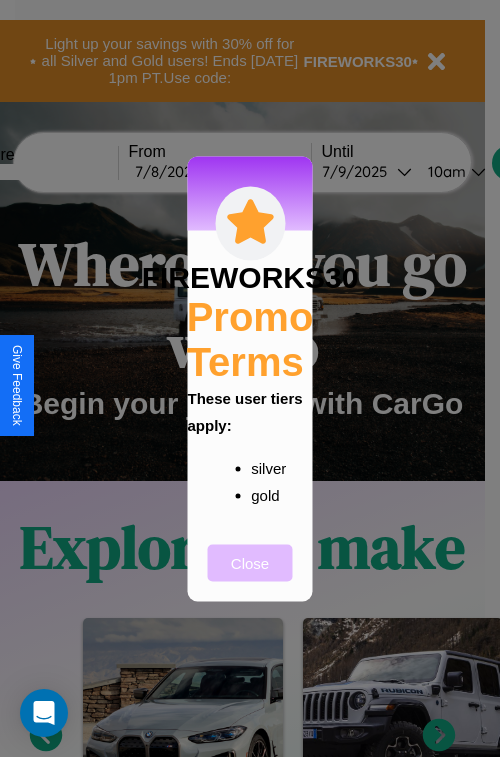 click on "Close" at bounding box center (250, 562) 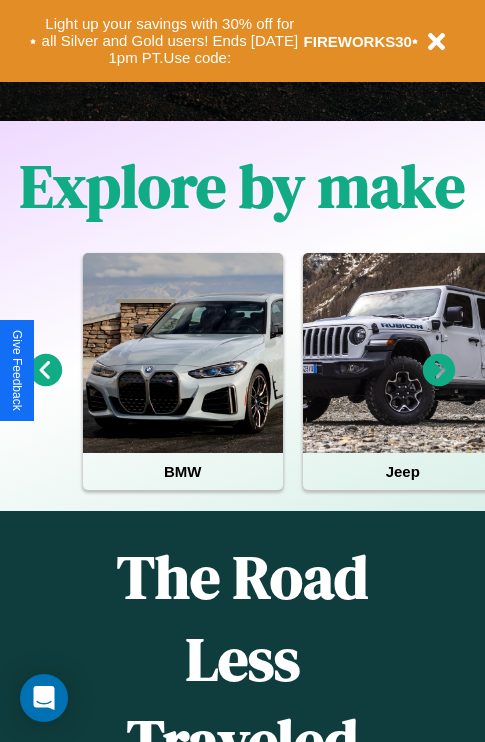 scroll, scrollTop: 1285, scrollLeft: 0, axis: vertical 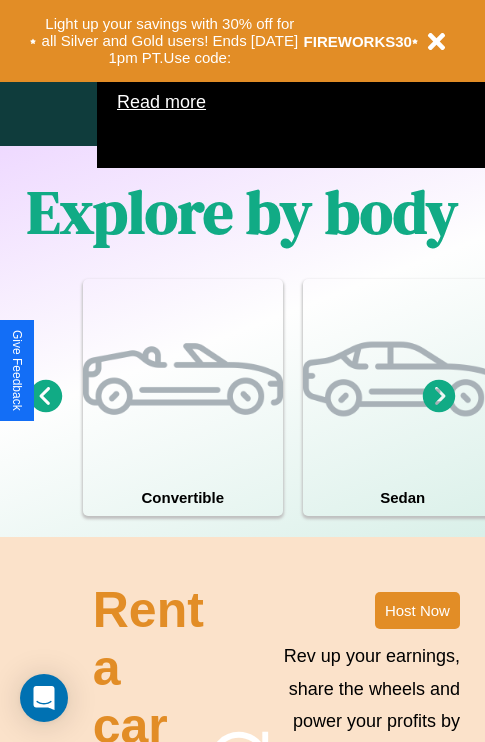click 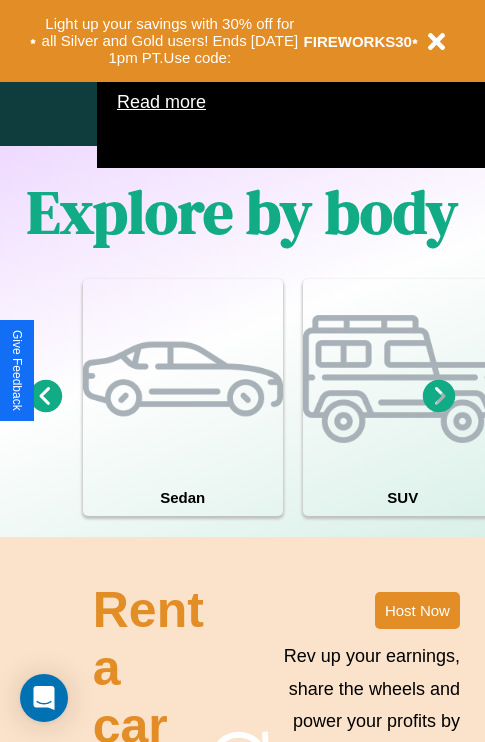 click 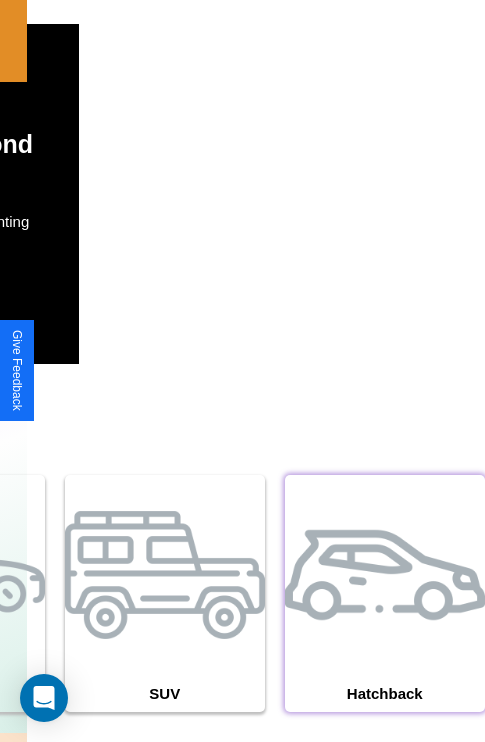 click at bounding box center (385, 575) 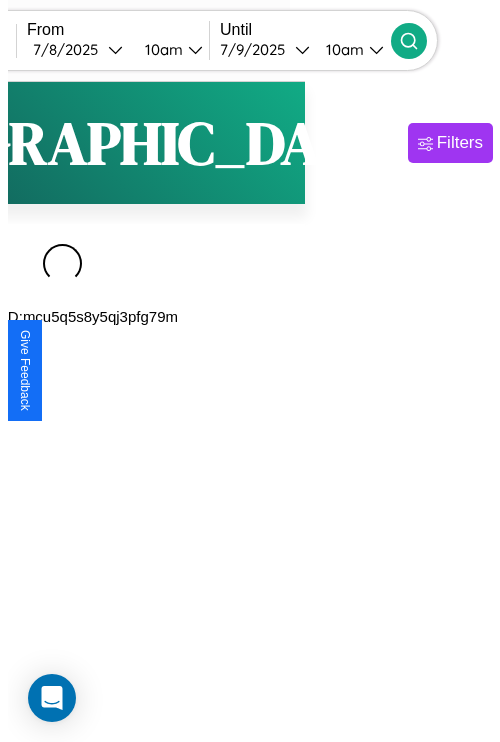scroll, scrollTop: 0, scrollLeft: 0, axis: both 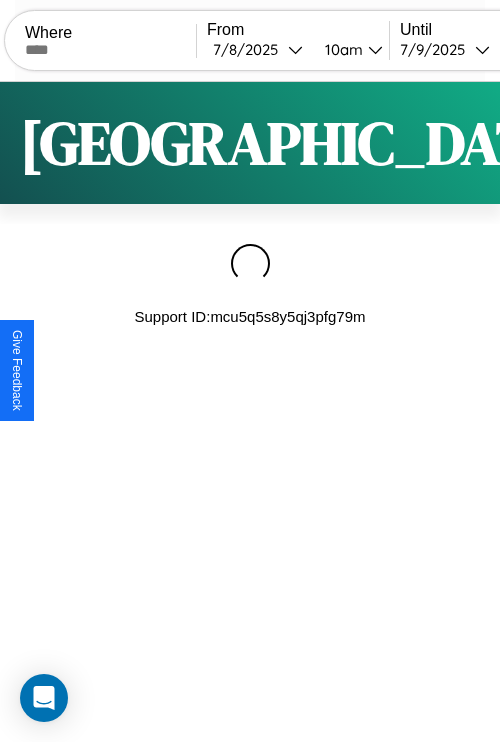 click on "Filters" at bounding box center [640, 143] 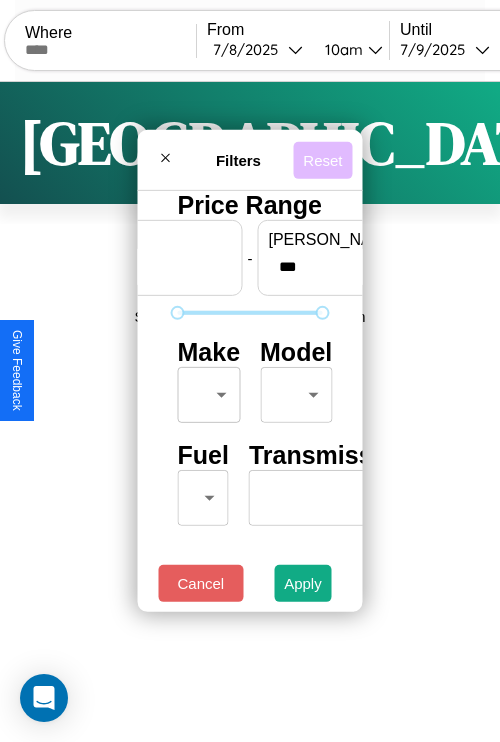 click on "Reset" at bounding box center [322, 159] 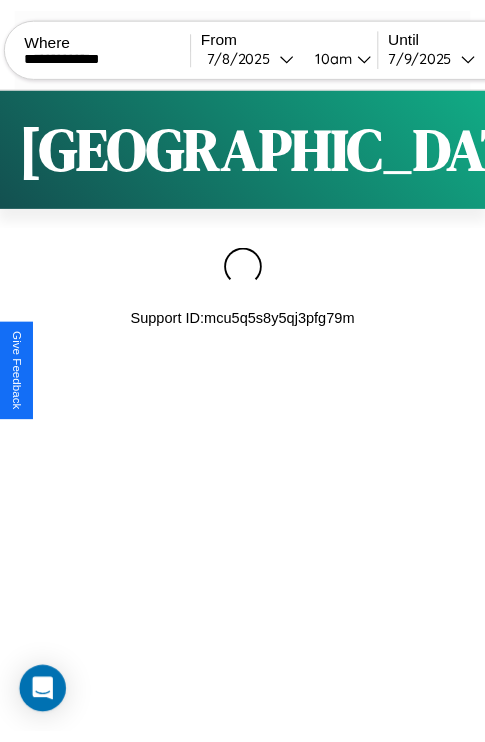scroll, scrollTop: 0, scrollLeft: 158, axis: horizontal 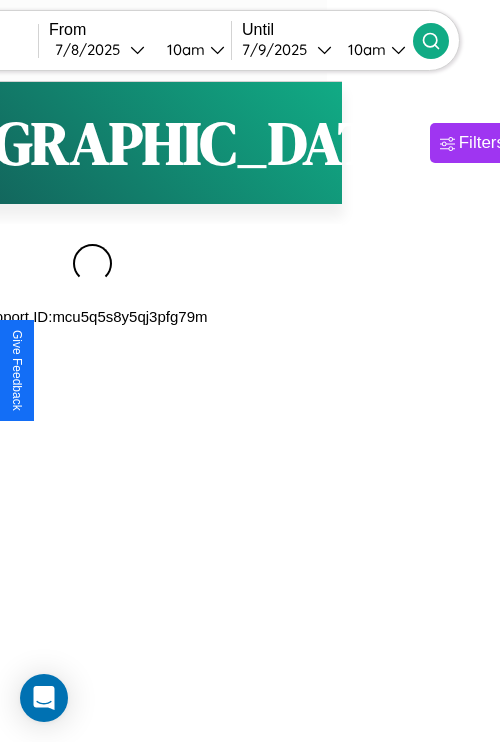 type on "**********" 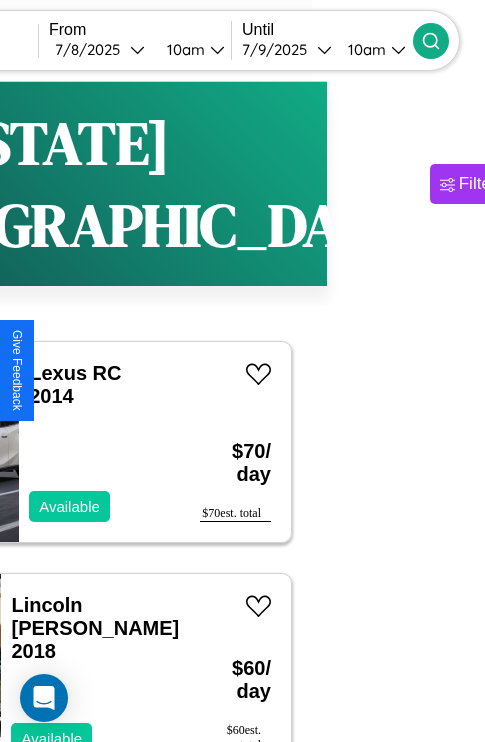 scroll, scrollTop: 96, scrollLeft: 91, axis: both 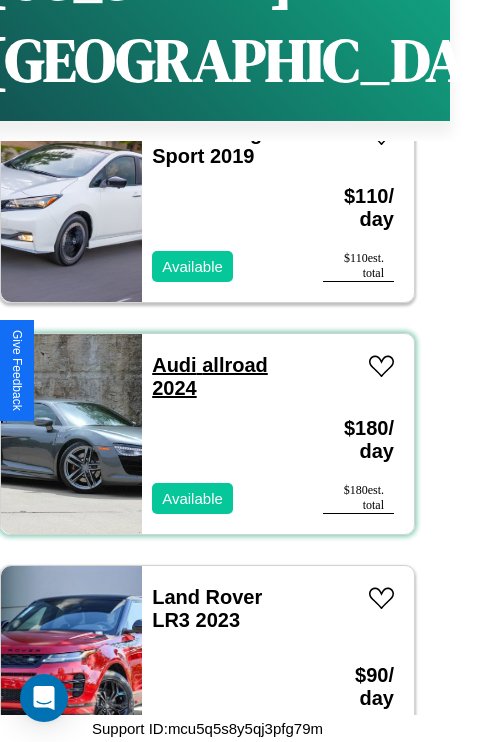 click on "Audi   allroad   2024" at bounding box center [210, 376] 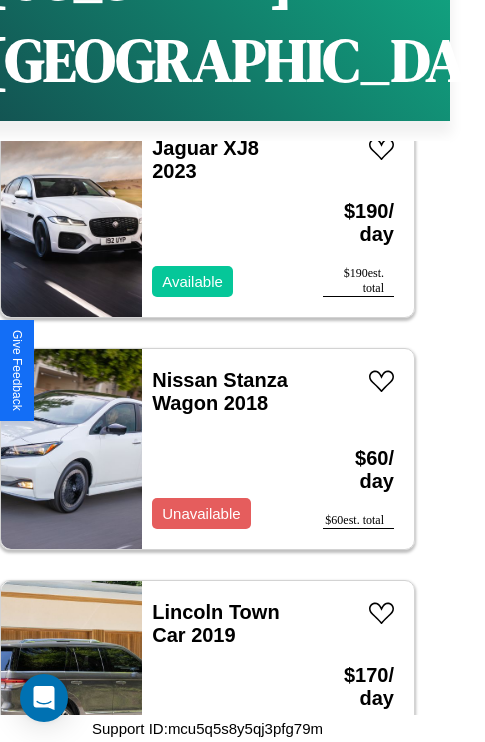 scroll, scrollTop: 11211, scrollLeft: 0, axis: vertical 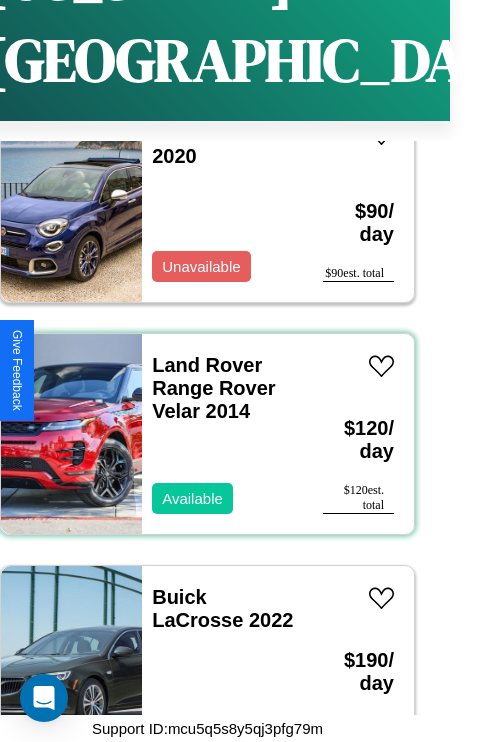 click on "Land Rover   Range Rover Velar   2014 Available" at bounding box center (222, 434) 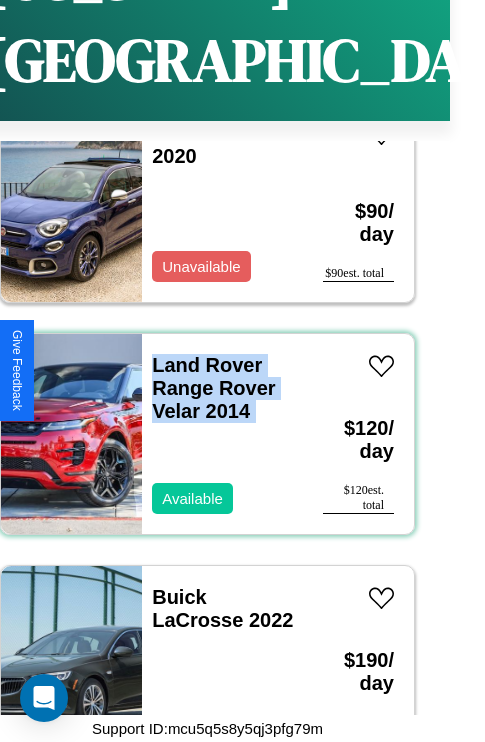 click on "Land Rover   Range Rover Velar   2014 Available" at bounding box center [222, 434] 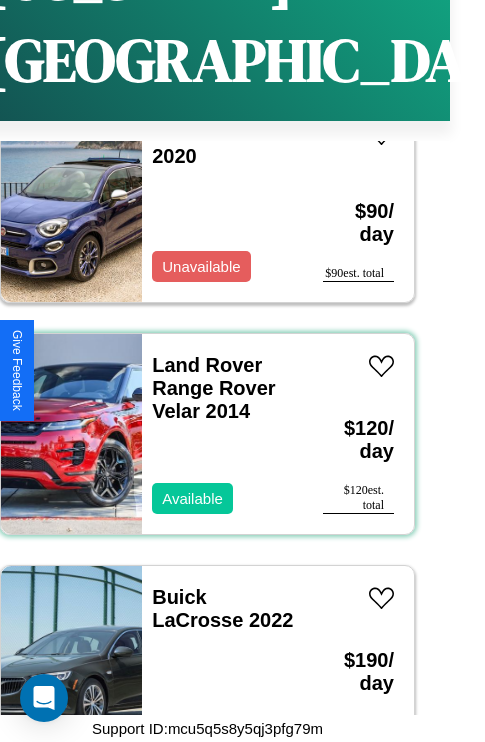 click on "Land Rover   Range Rover Velar   2014 Available" at bounding box center (222, 434) 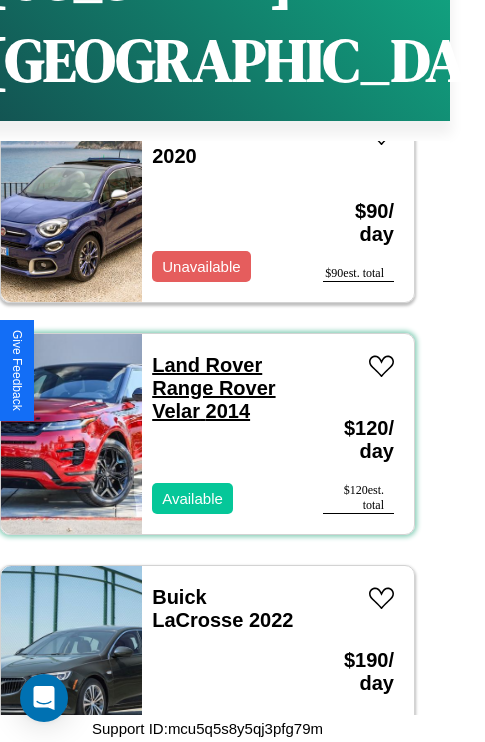 click on "Land Rover   Range Rover Velar   2014" at bounding box center (213, 388) 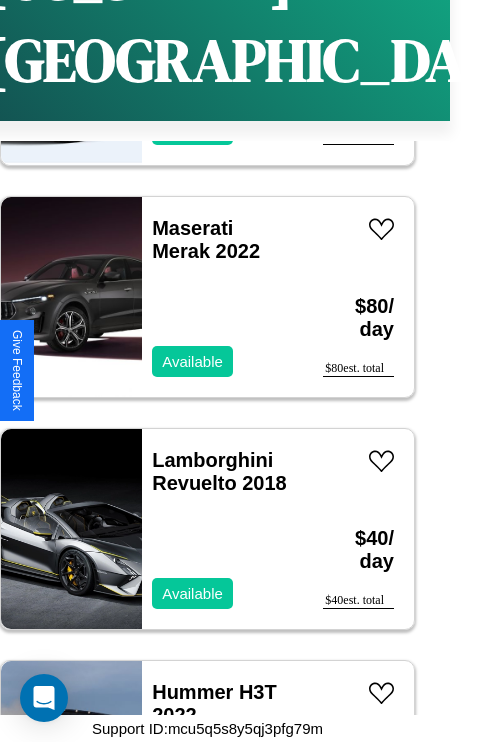 scroll, scrollTop: 20723, scrollLeft: 0, axis: vertical 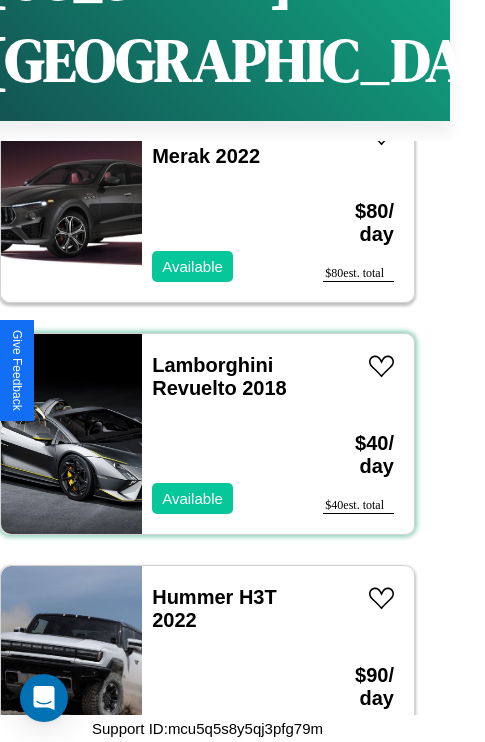 click on "Lamborghini   Revuelto   2018 Available" at bounding box center [222, 434] 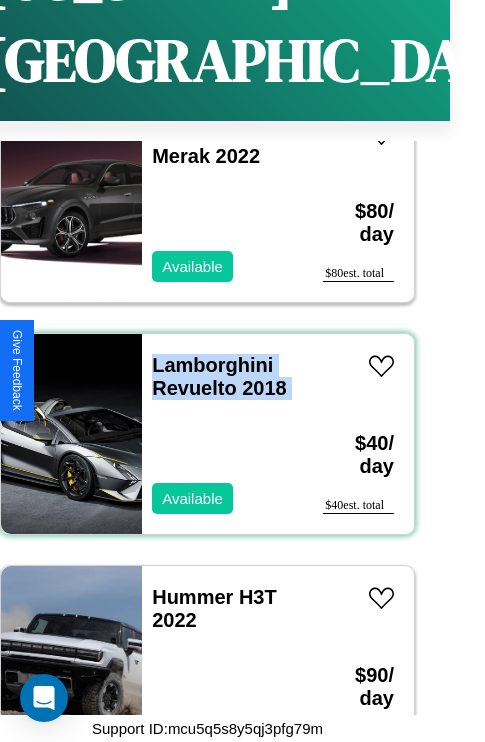 click on "Lamborghini   Revuelto   2018 Available" at bounding box center [222, 434] 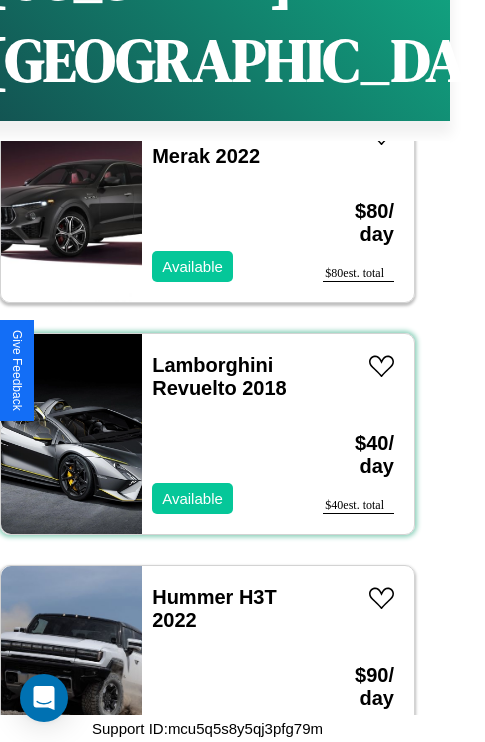 click on "Lamborghini   Revuelto   2018 Available" at bounding box center (222, 434) 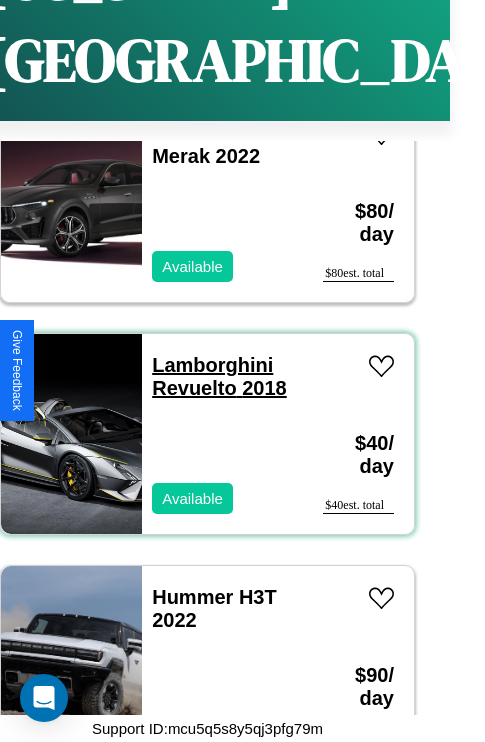 click on "Lamborghini   Revuelto   2018" at bounding box center (219, 376) 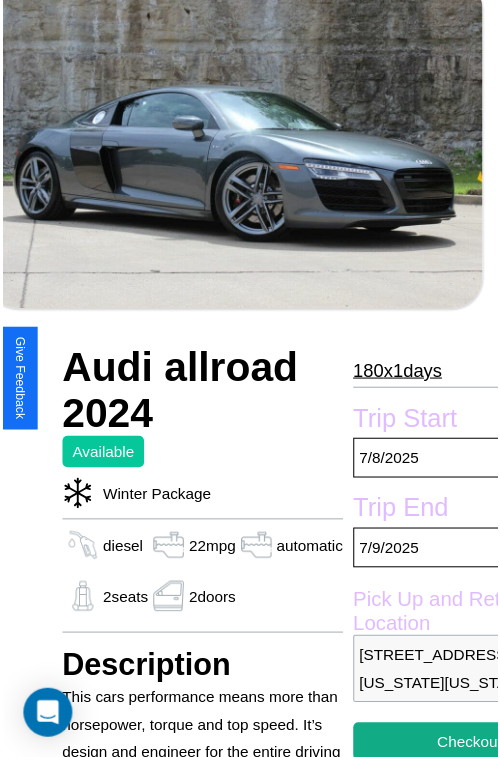 scroll, scrollTop: 600, scrollLeft: 88, axis: both 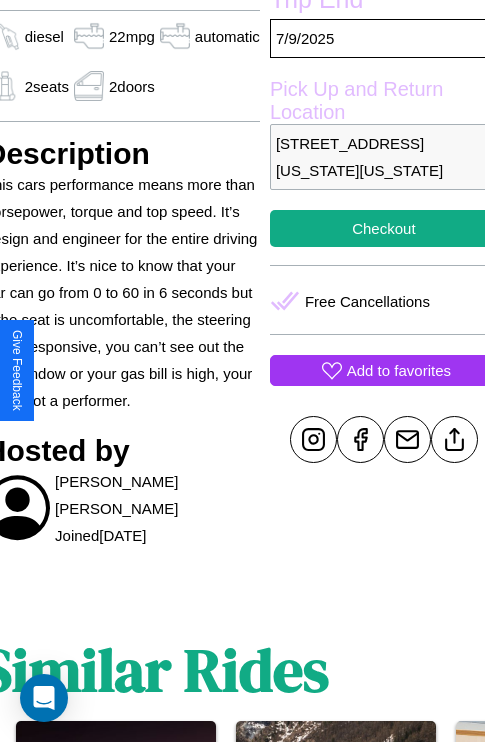 click on "Add to favorites" at bounding box center [399, 370] 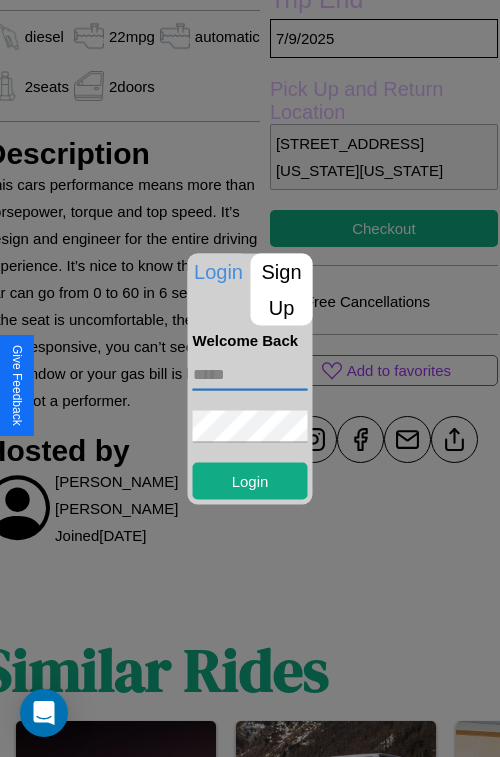 click at bounding box center [250, 374] 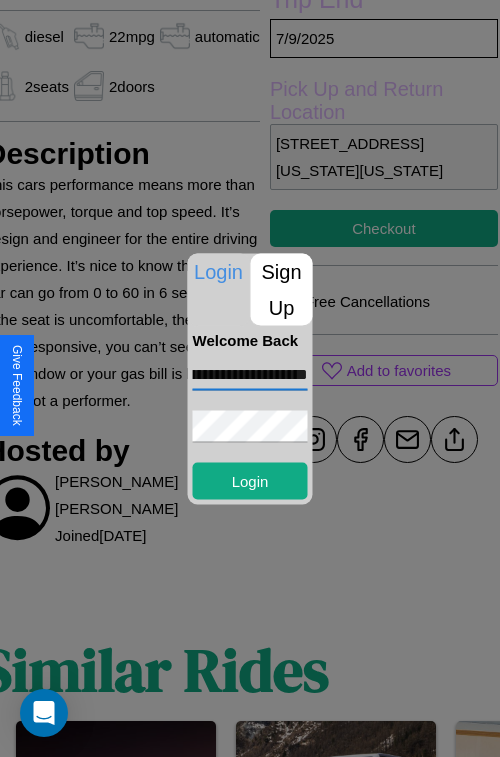scroll, scrollTop: 0, scrollLeft: 79, axis: horizontal 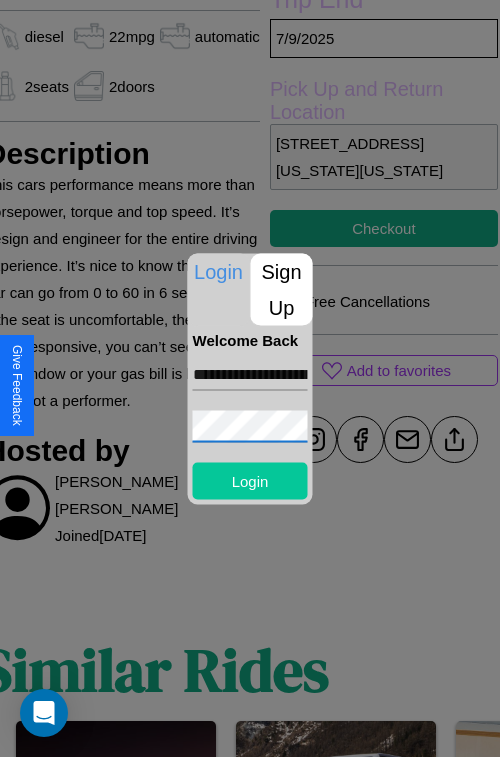 click on "Login" at bounding box center (250, 480) 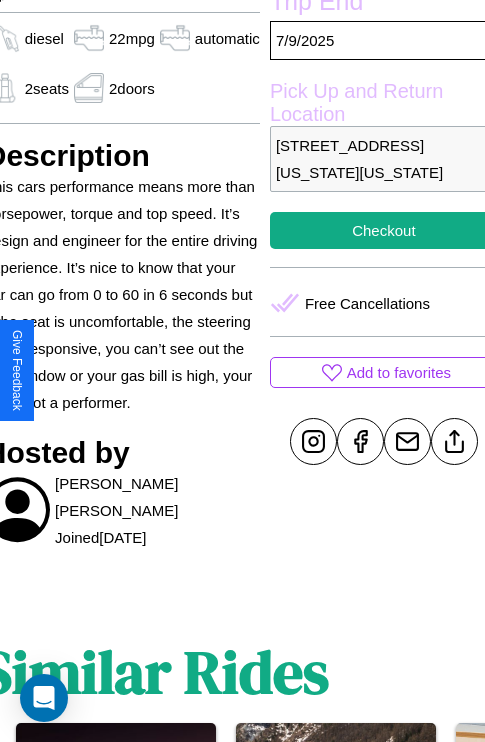 scroll, scrollTop: 458, scrollLeft: 88, axis: both 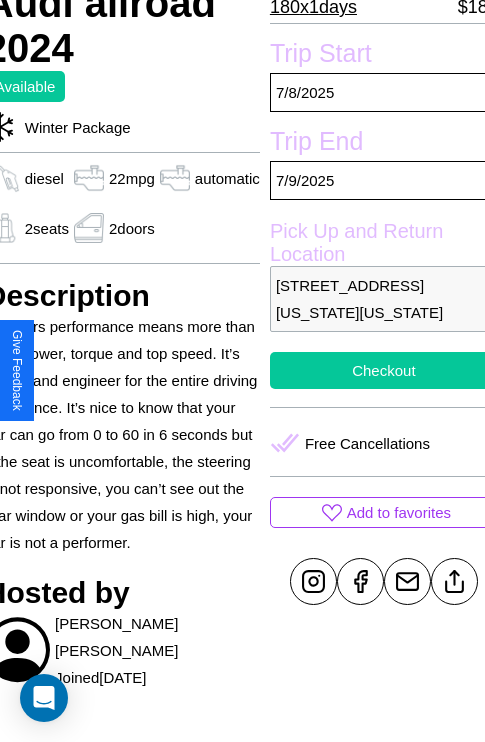 click on "Checkout" at bounding box center (384, 370) 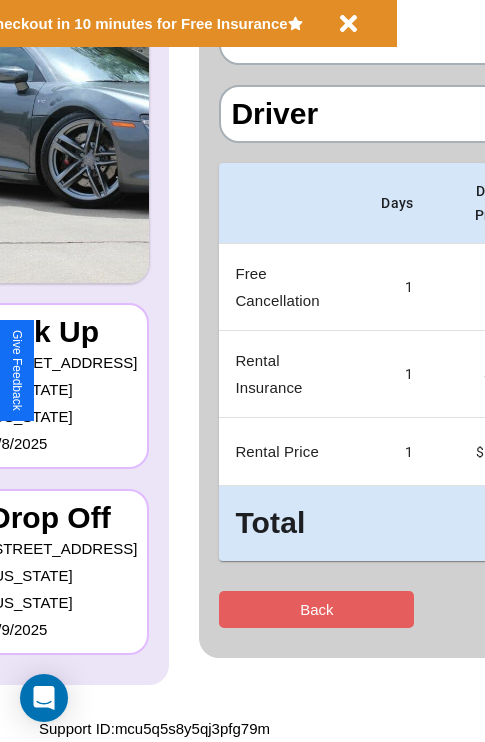 scroll, scrollTop: 0, scrollLeft: 0, axis: both 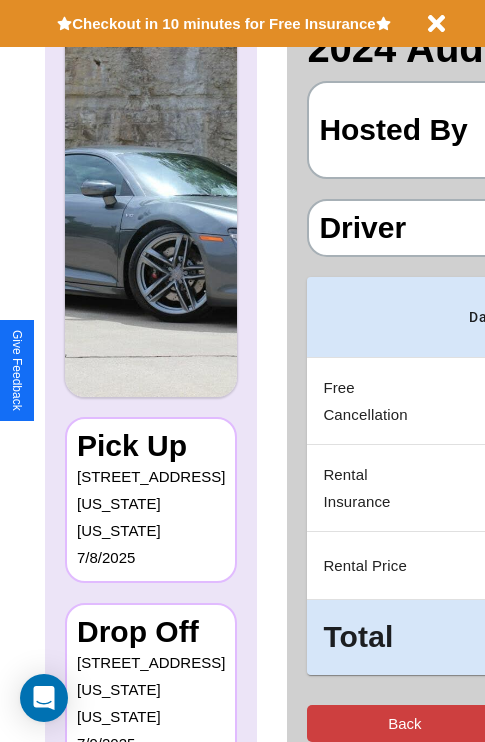click on "Back" at bounding box center (404, 723) 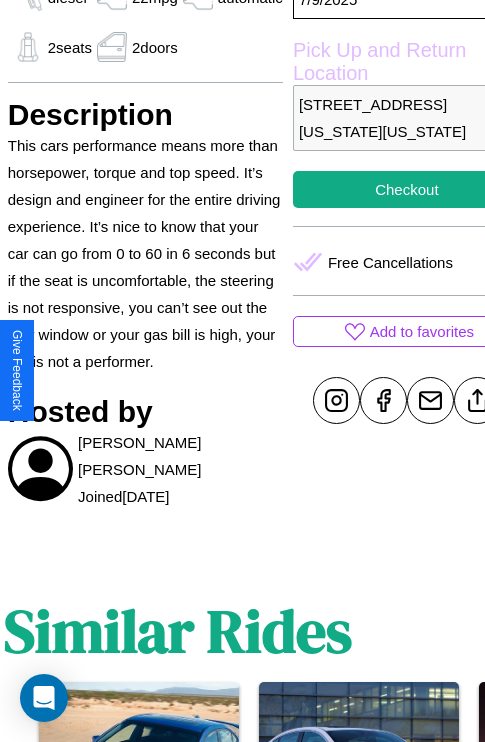 scroll, scrollTop: 669, scrollLeft: 68, axis: both 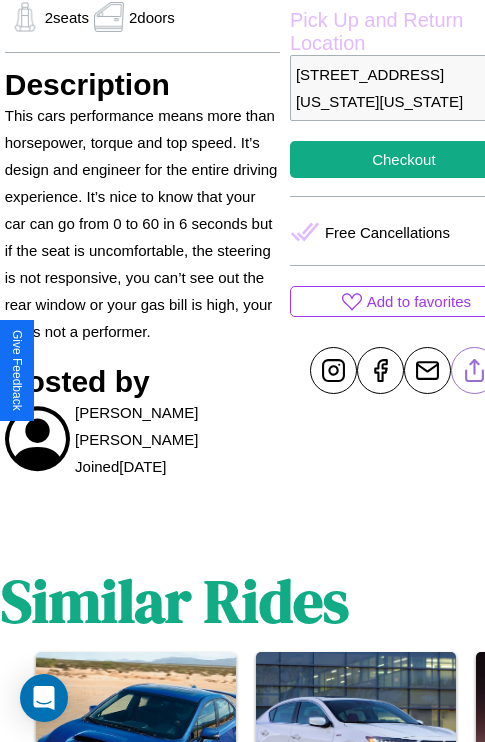click 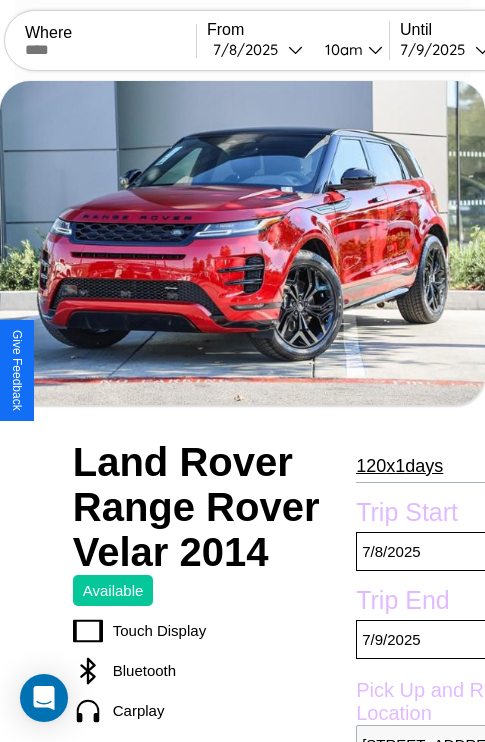 scroll, scrollTop: 1061, scrollLeft: 0, axis: vertical 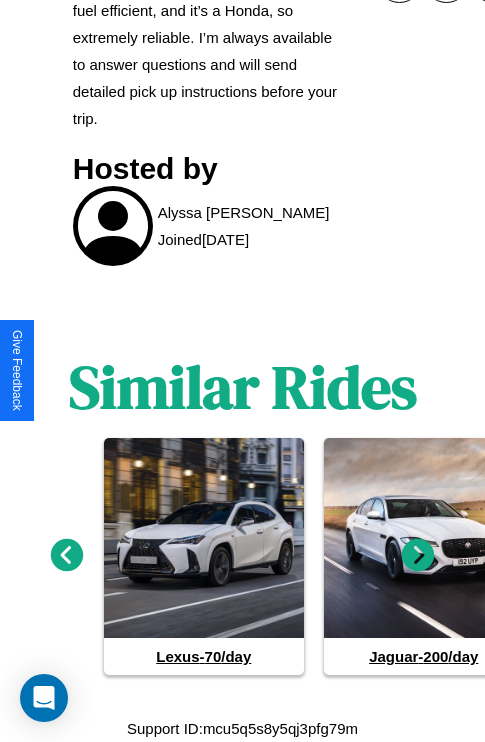click 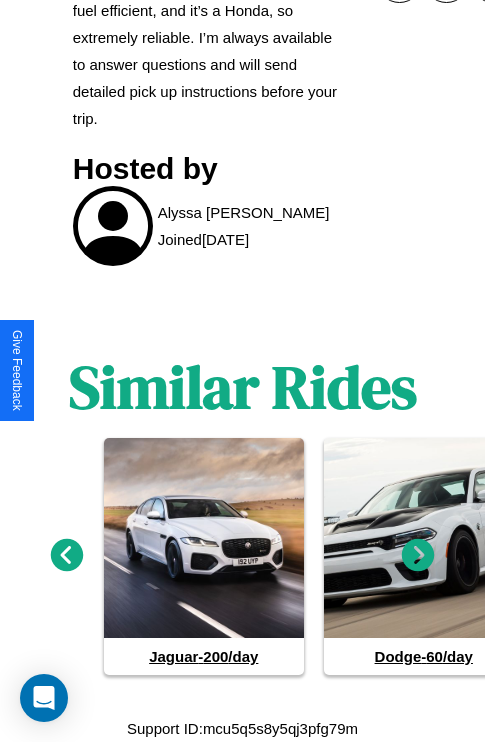 click 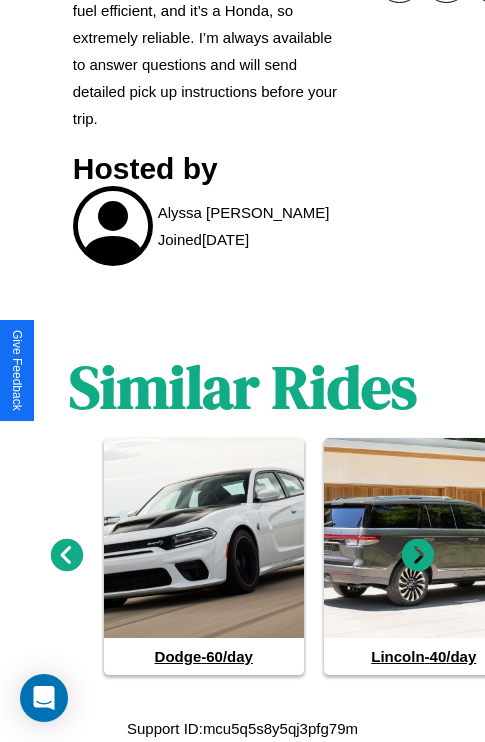 click 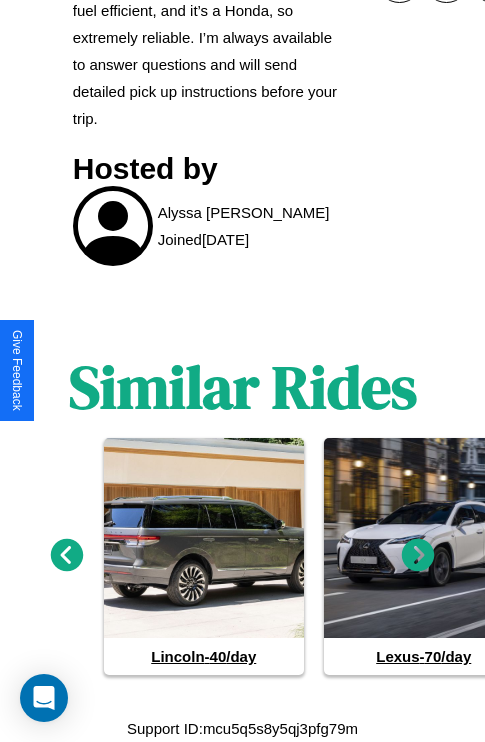 click 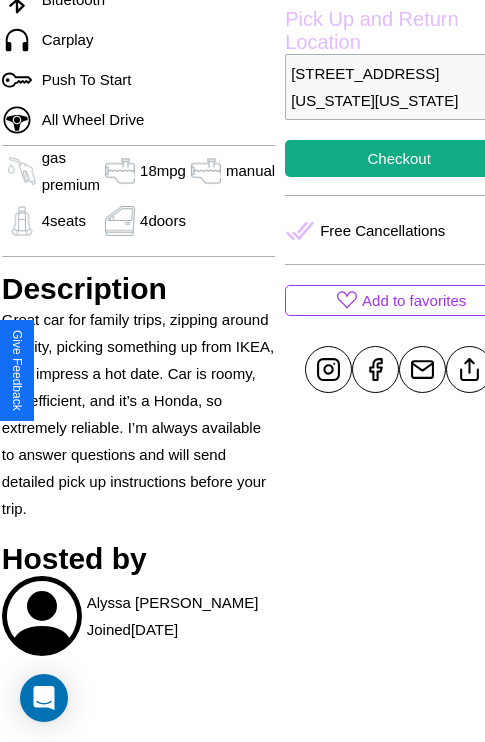 scroll, scrollTop: 669, scrollLeft: 71, axis: both 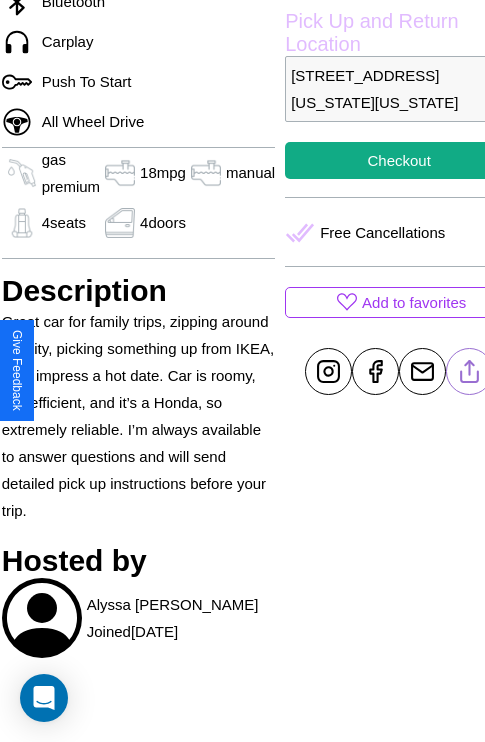 click 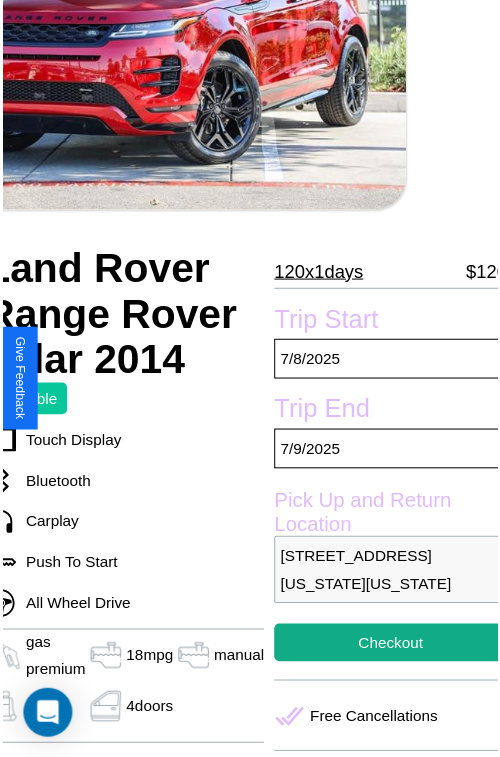 scroll, scrollTop: 180, scrollLeft: 91, axis: both 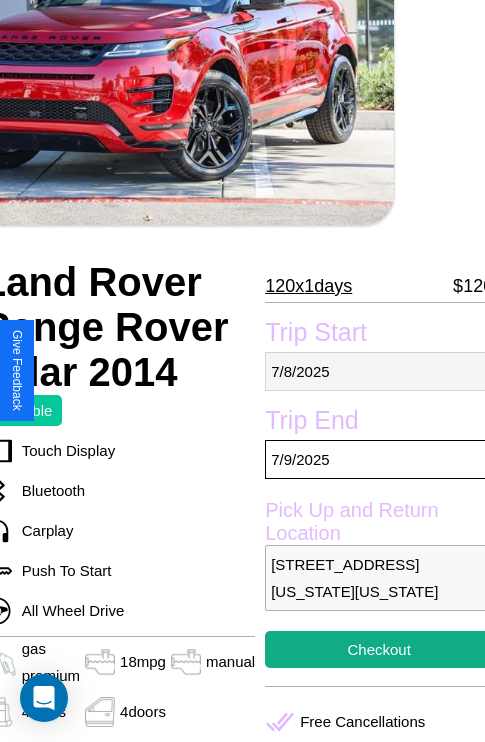 click on "7 / 8 / 2025" at bounding box center [379, 371] 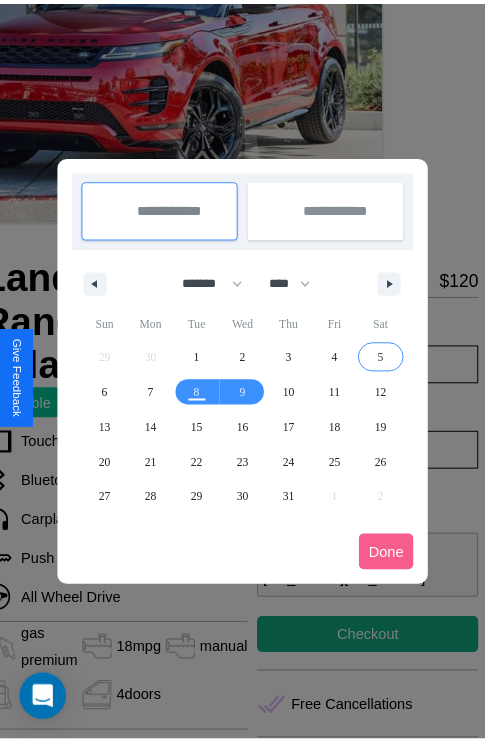 scroll, scrollTop: 0, scrollLeft: 91, axis: horizontal 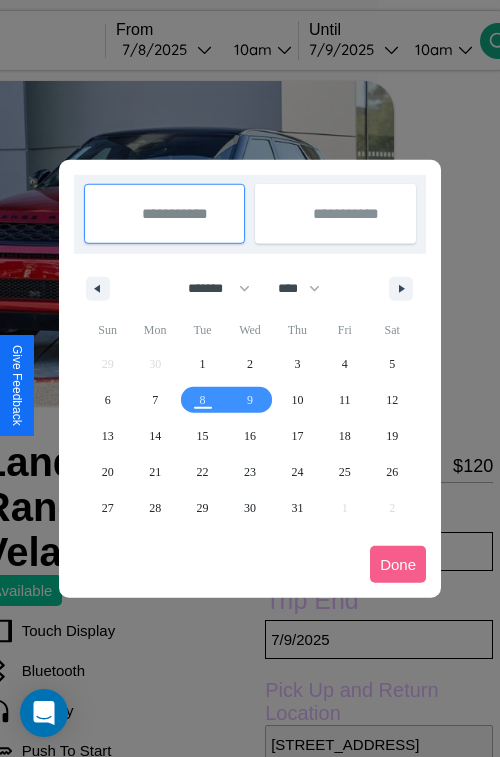 click at bounding box center (250, 378) 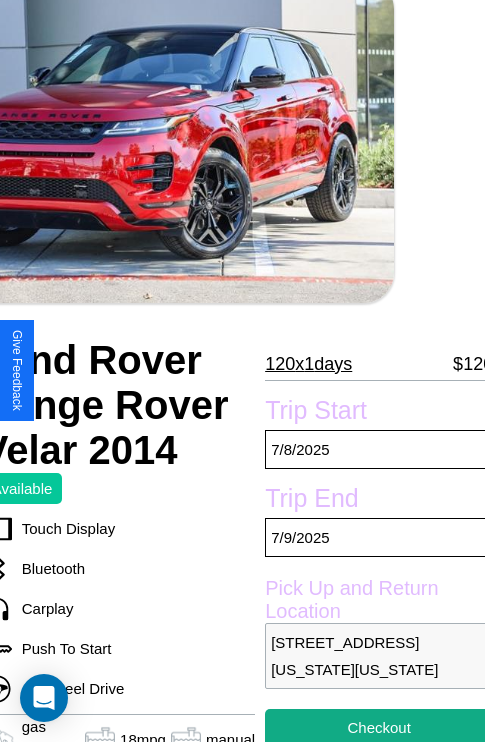 scroll, scrollTop: 458, scrollLeft: 91, axis: both 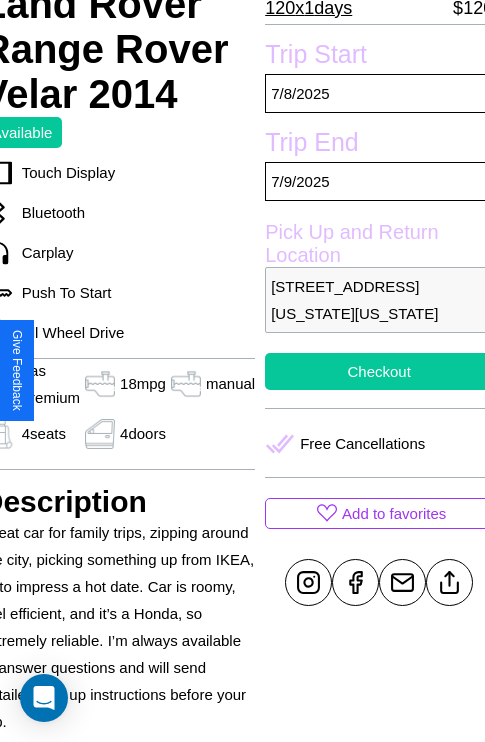 click on "Checkout" at bounding box center [379, 371] 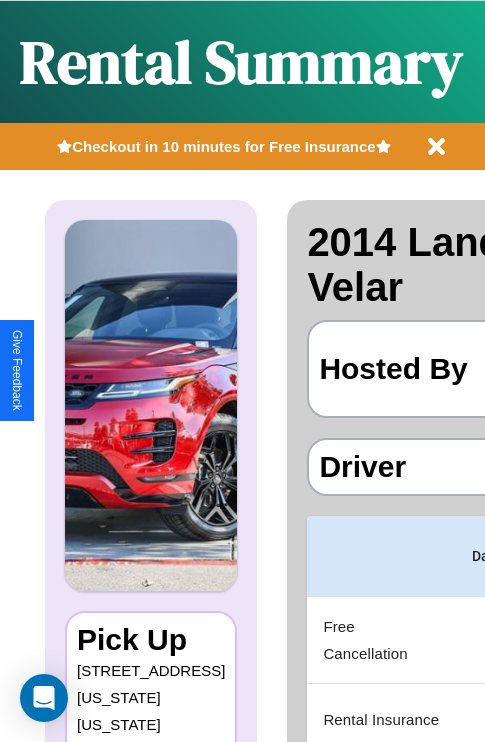 scroll, scrollTop: 0, scrollLeft: 378, axis: horizontal 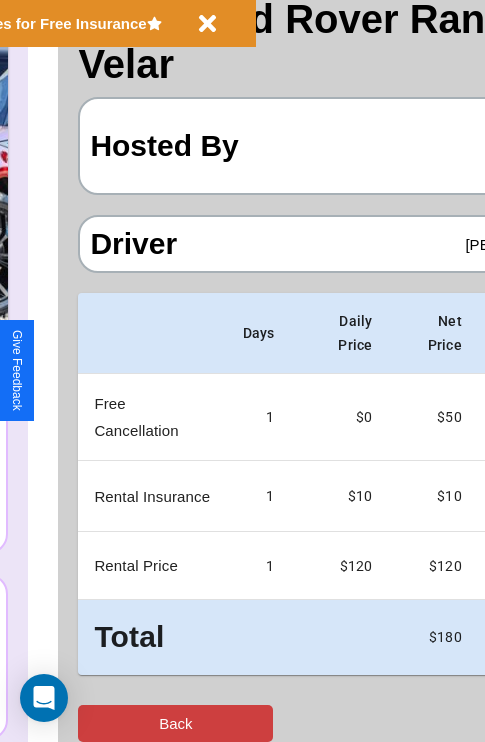 click on "Back" at bounding box center (175, 723) 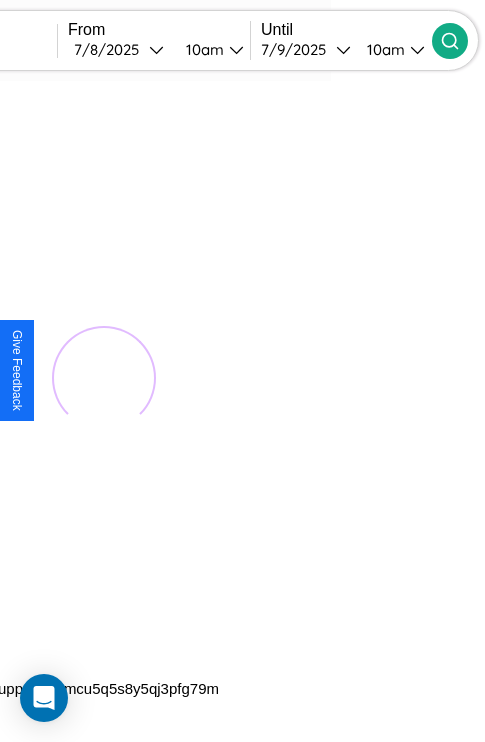 scroll, scrollTop: 0, scrollLeft: 0, axis: both 